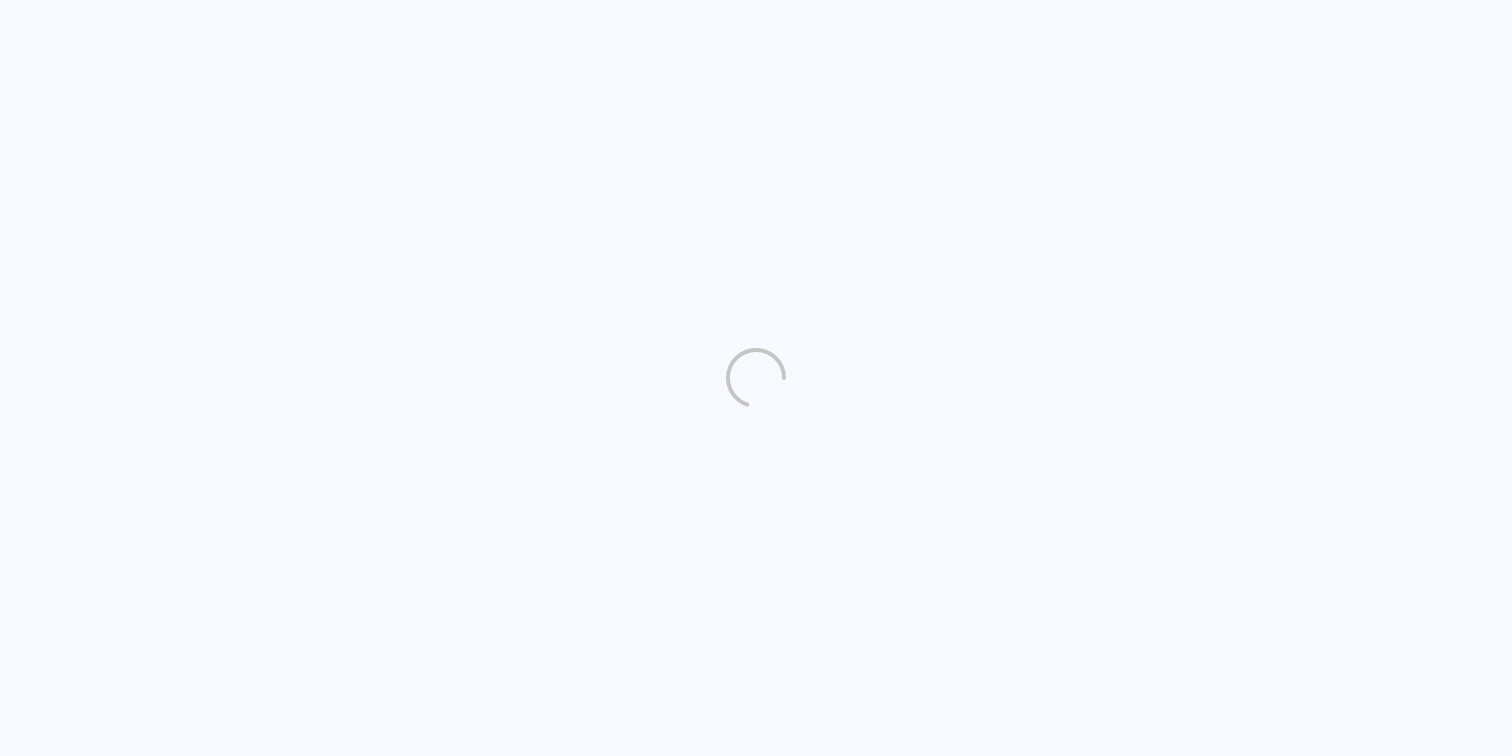 scroll, scrollTop: 0, scrollLeft: 0, axis: both 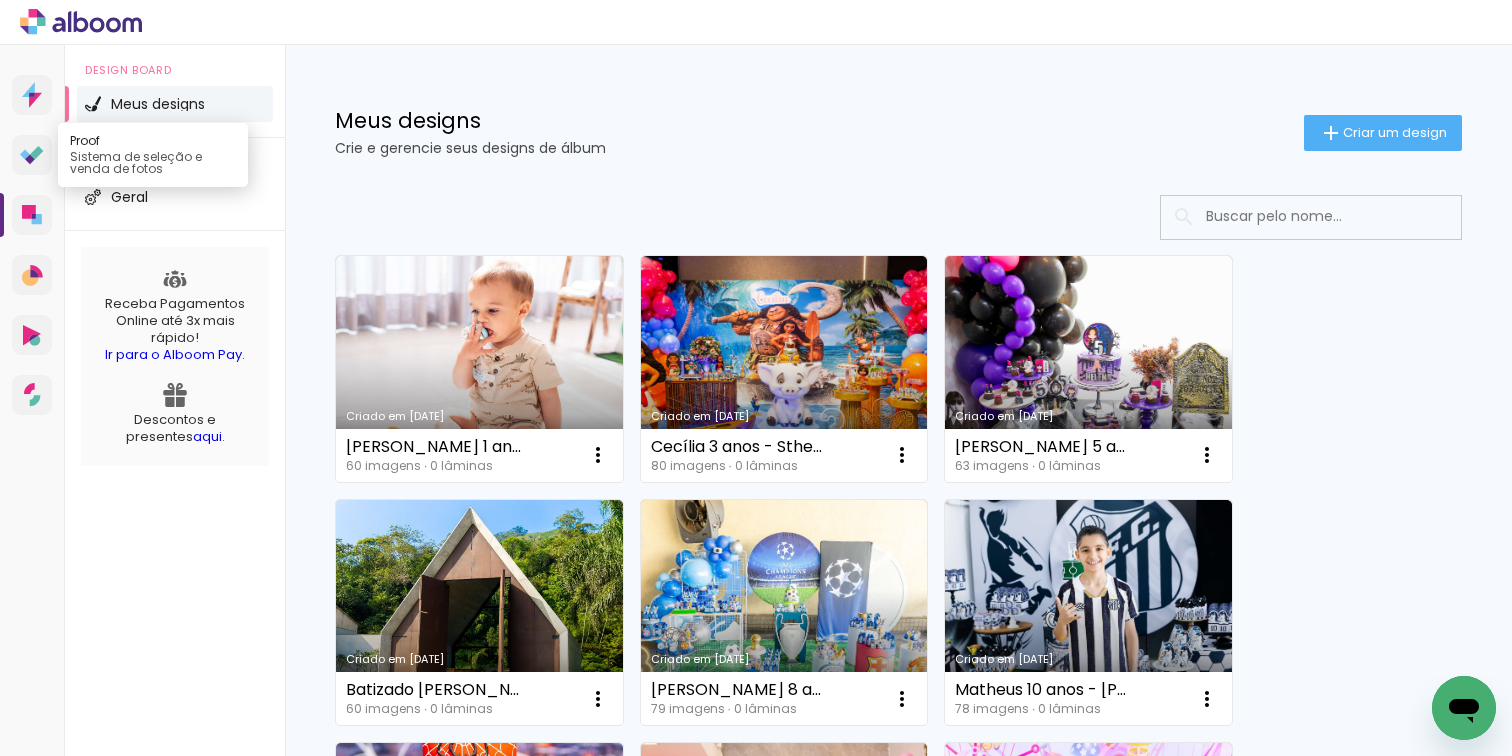 click 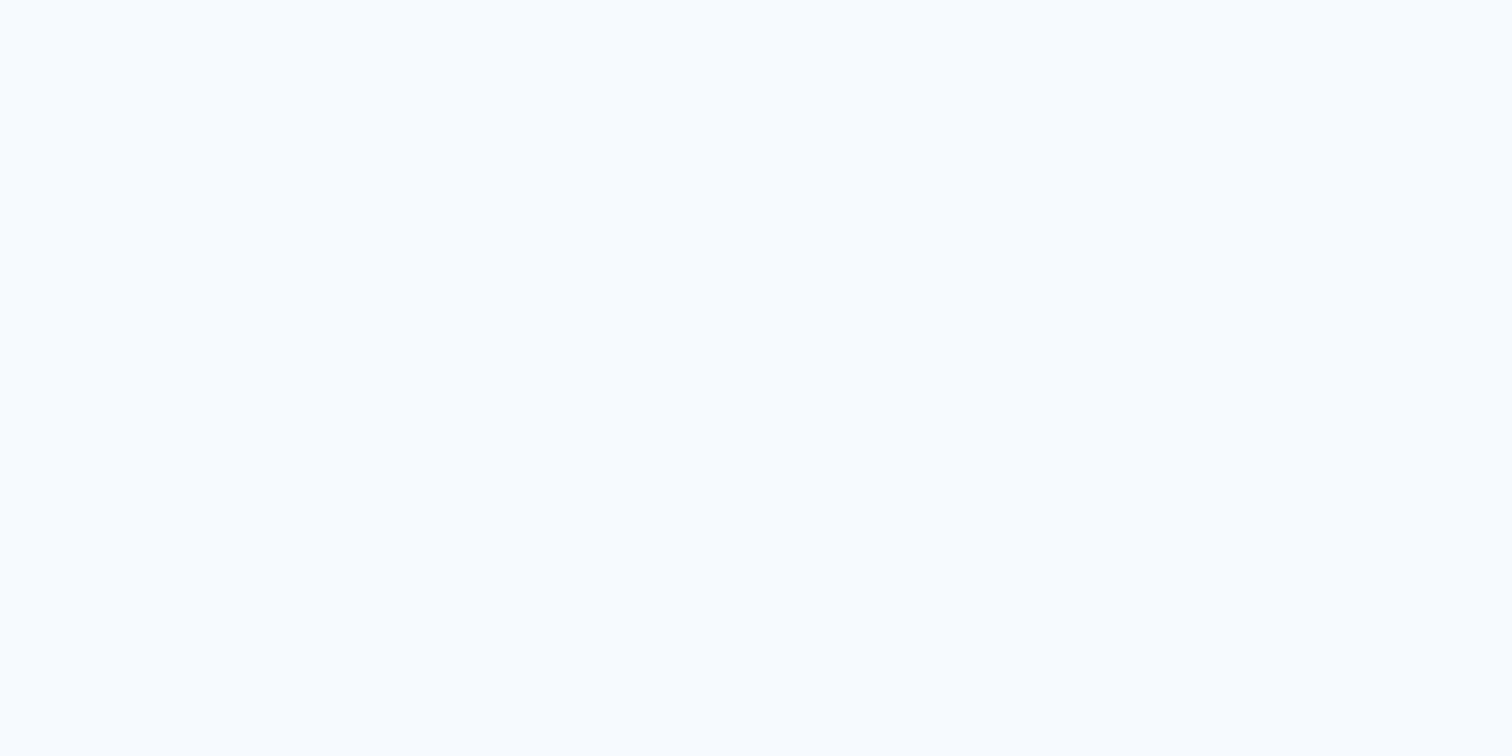 scroll, scrollTop: 0, scrollLeft: 0, axis: both 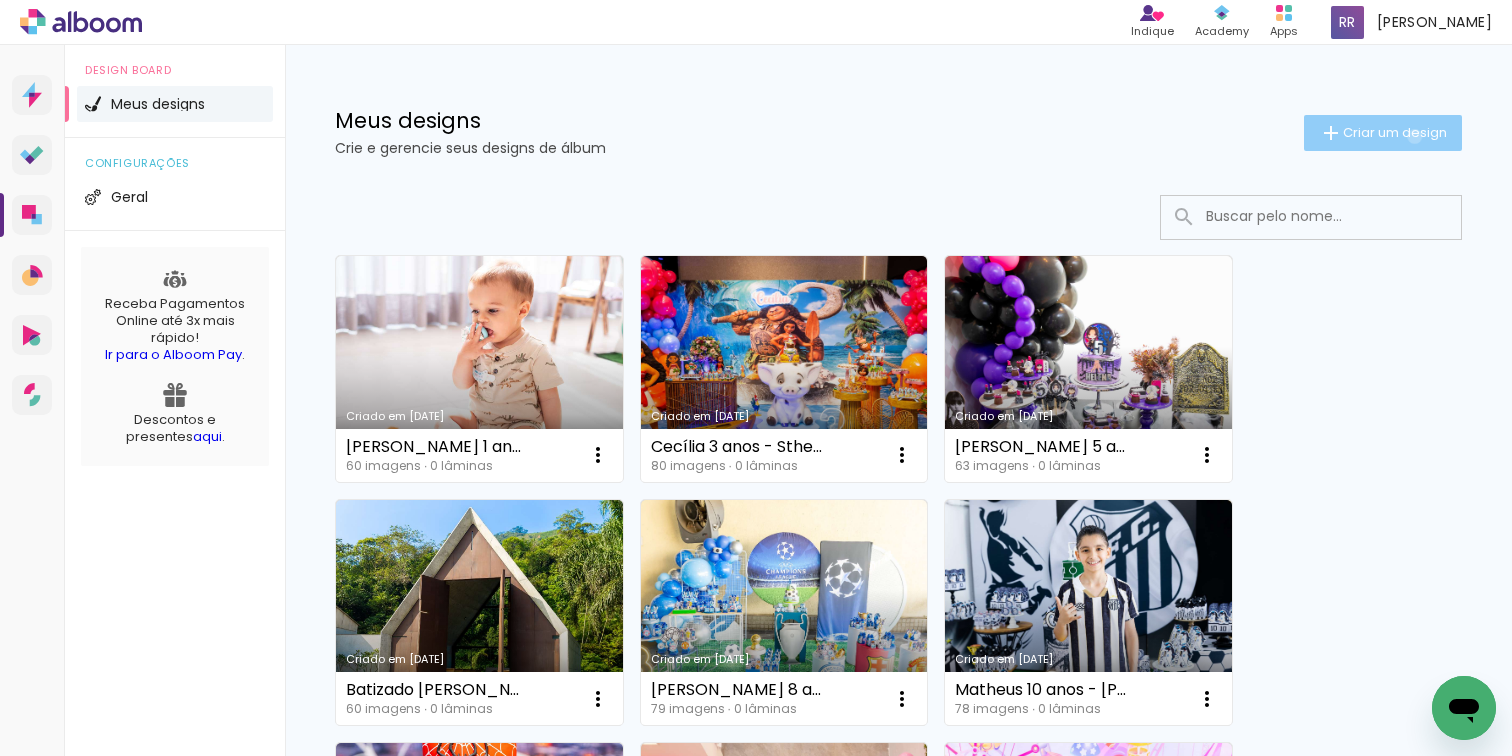 click on "Criar um design" 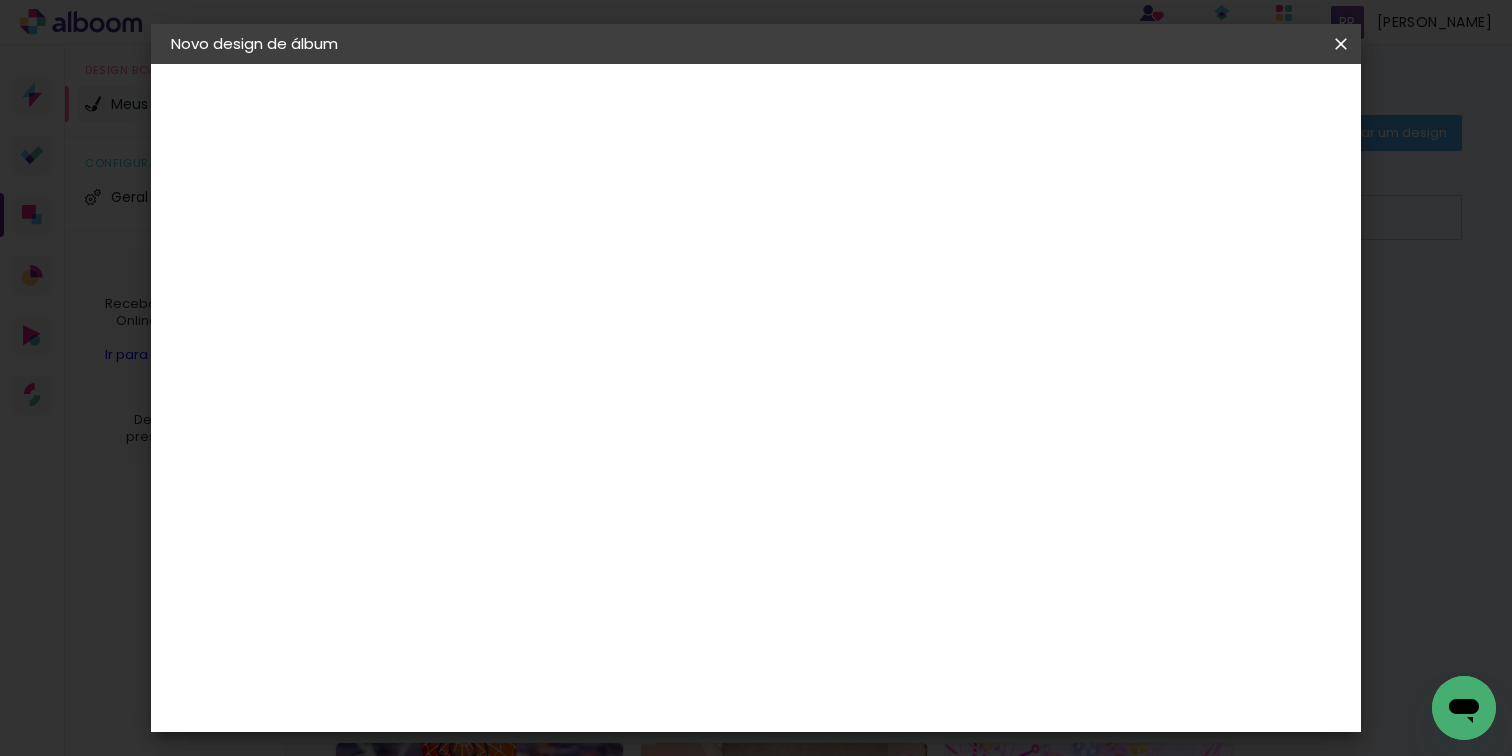 click at bounding box center (498, 268) 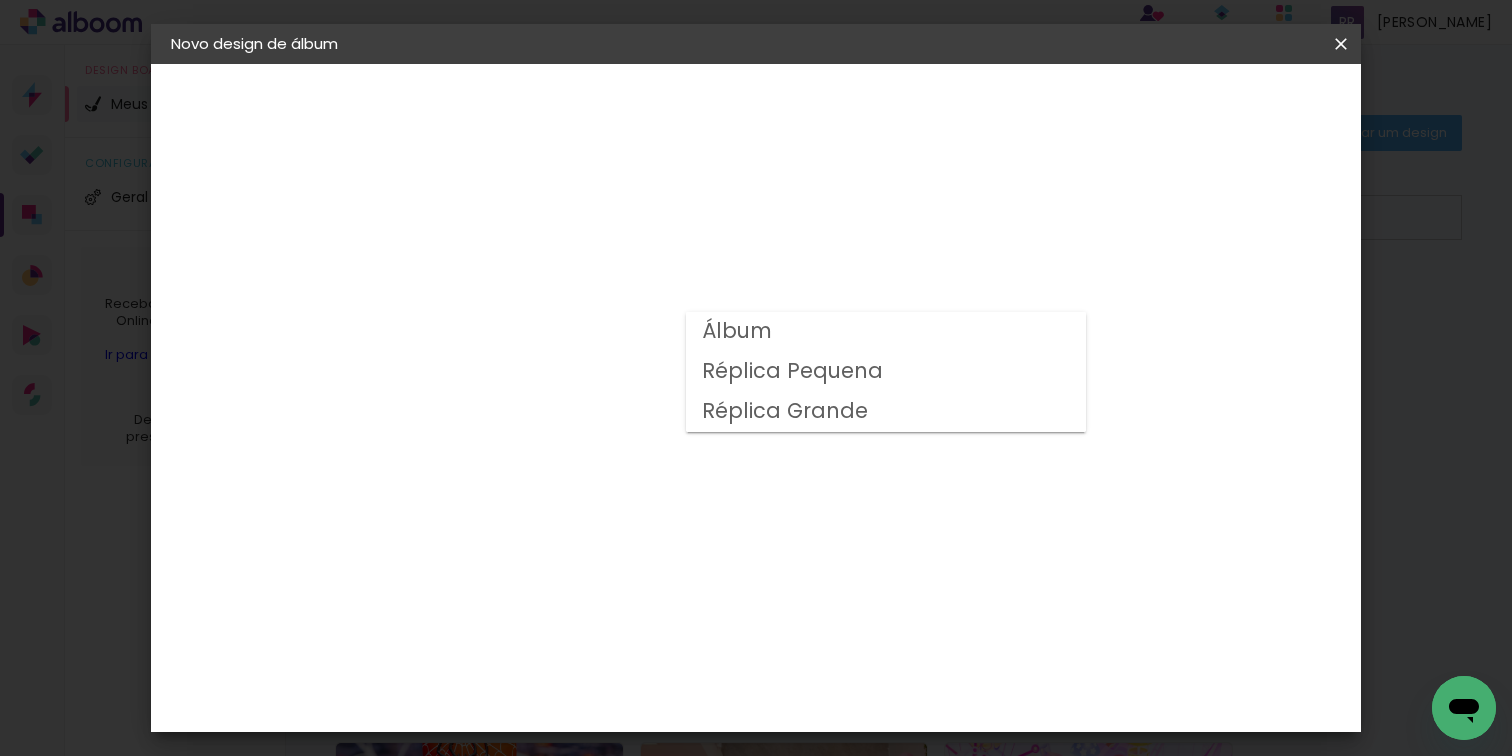 click on "Álbum" at bounding box center (886, 332) 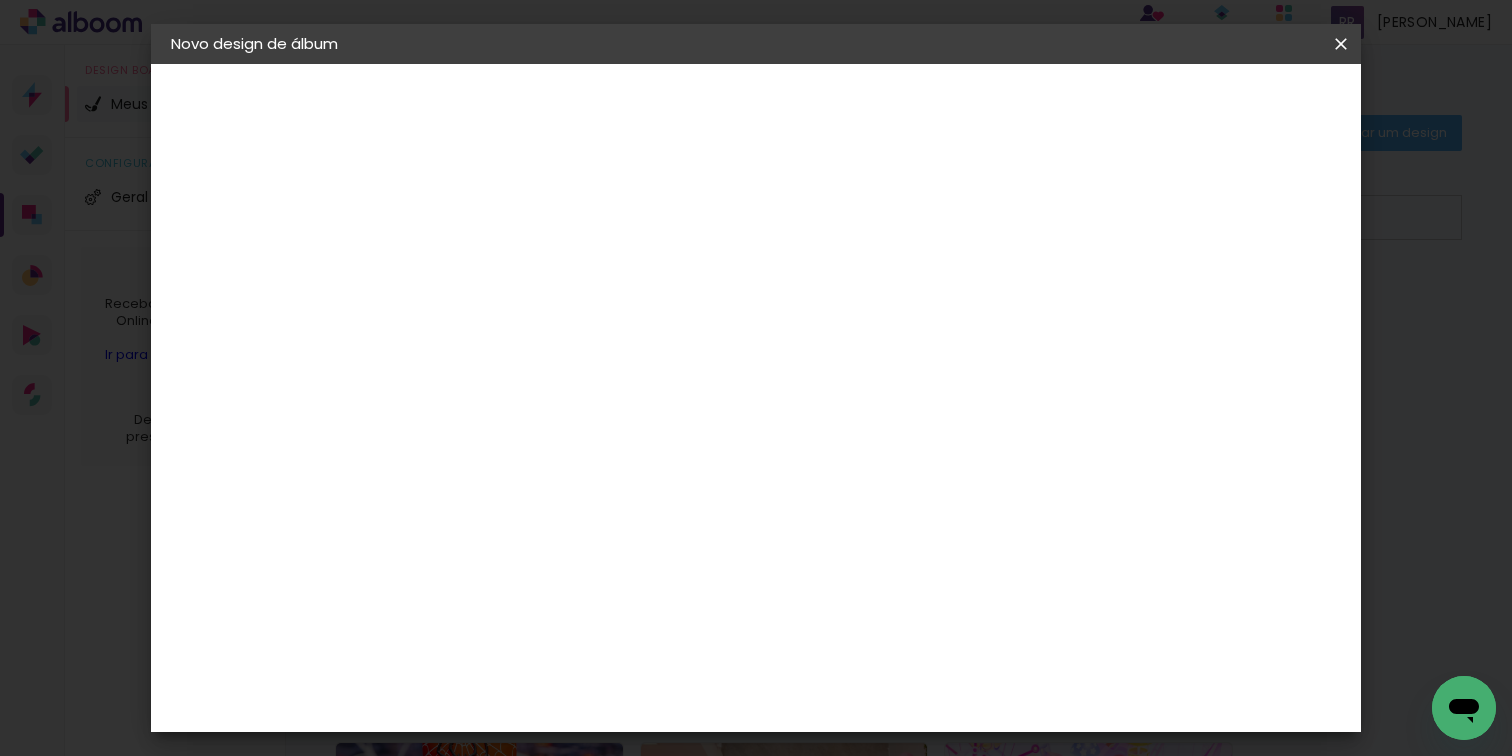 scroll, scrollTop: 573, scrollLeft: 0, axis: vertical 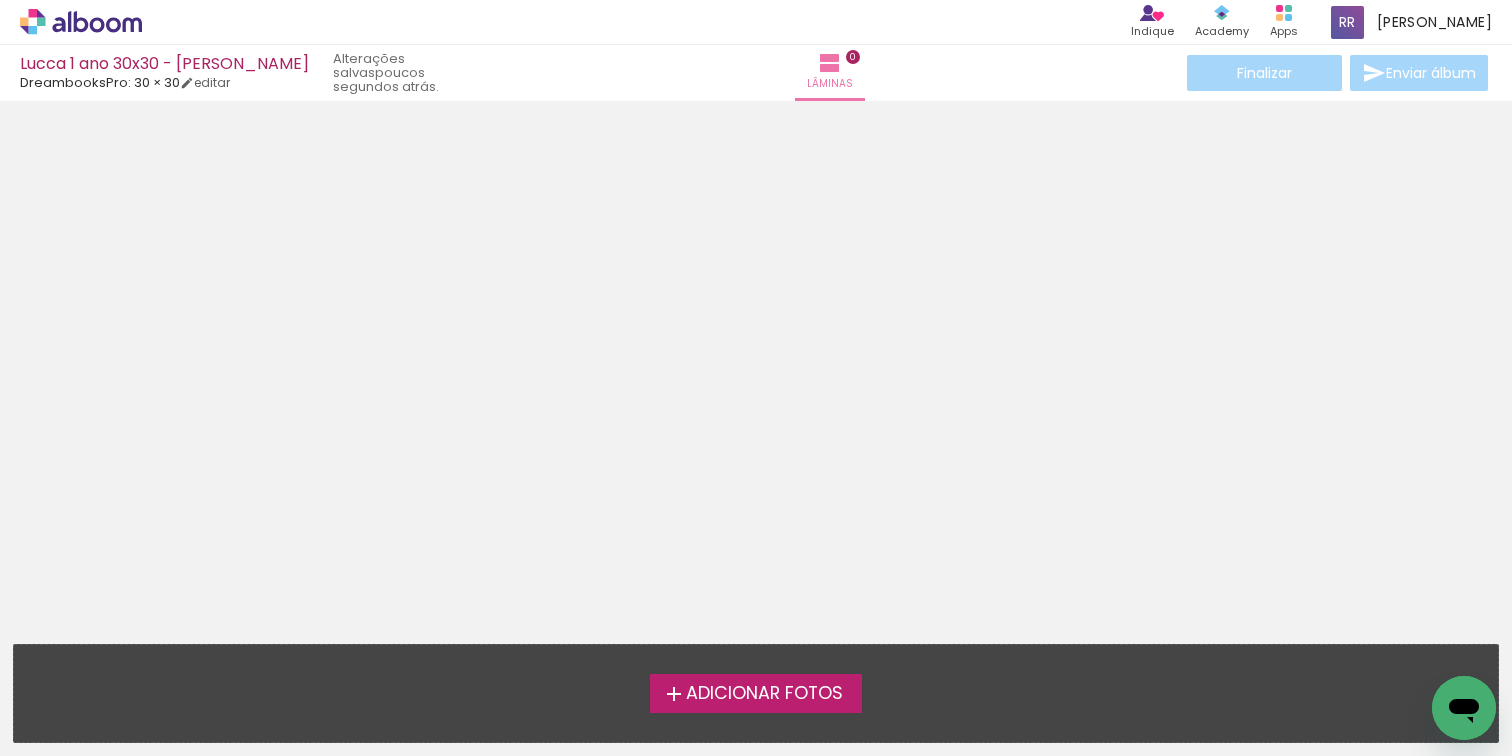 click on "Adicionar Fotos" at bounding box center [756, 693] 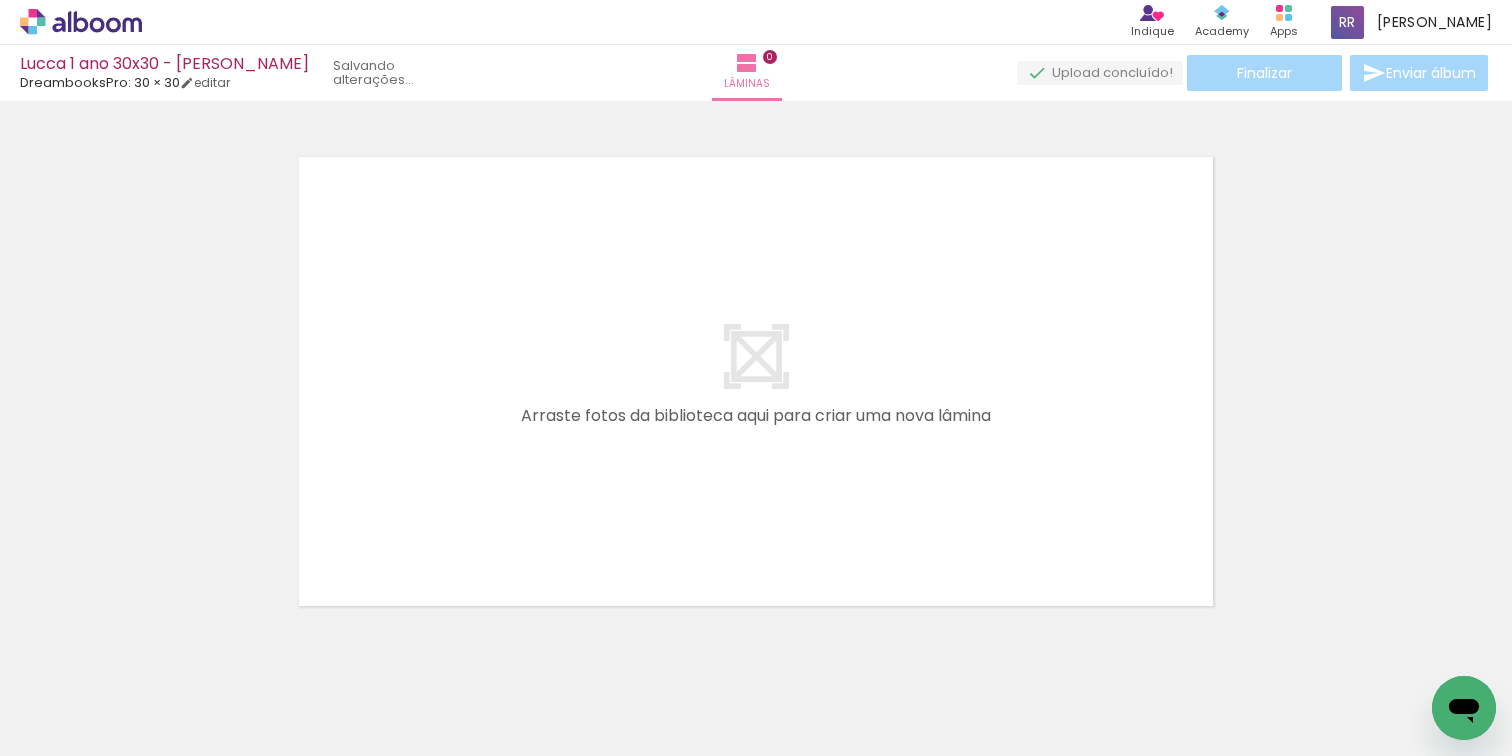 scroll, scrollTop: 0, scrollLeft: 0, axis: both 